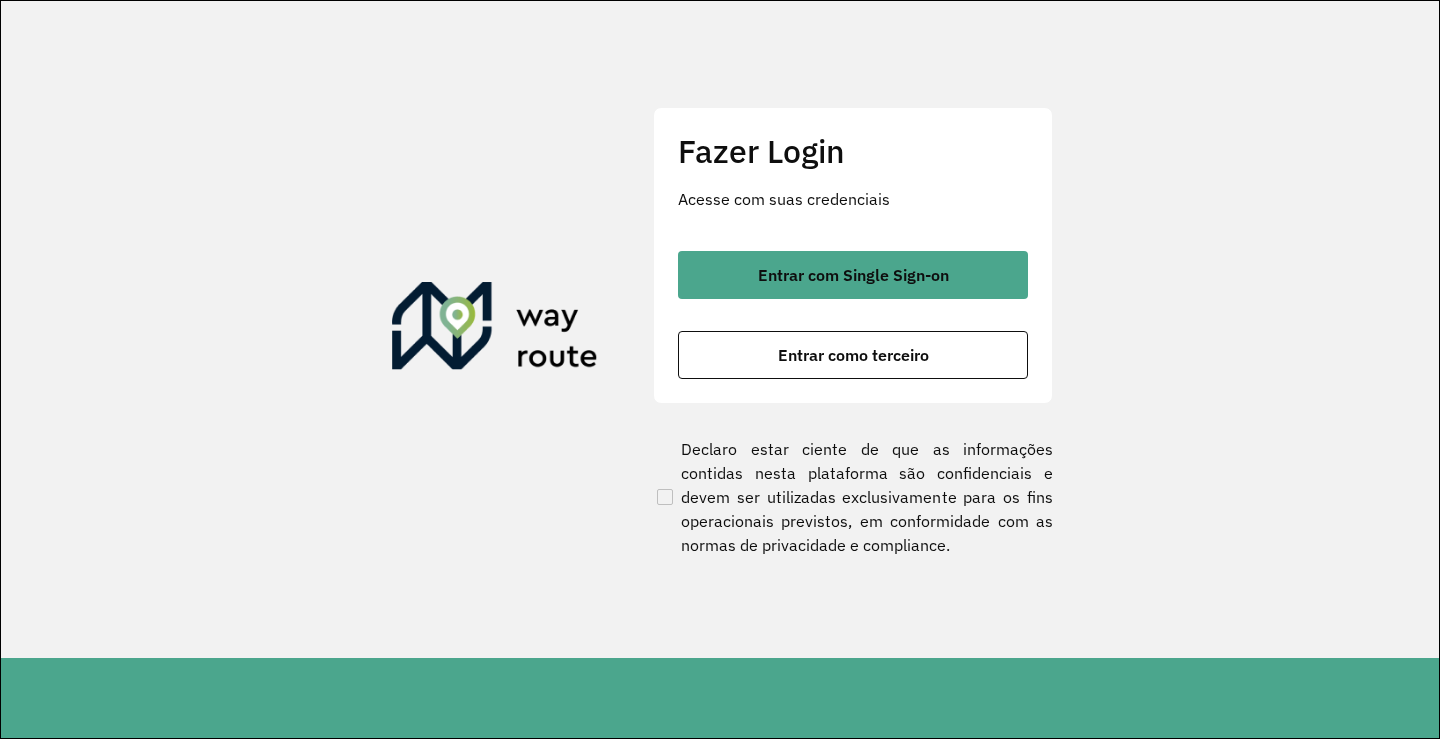 scroll, scrollTop: 0, scrollLeft: 0, axis: both 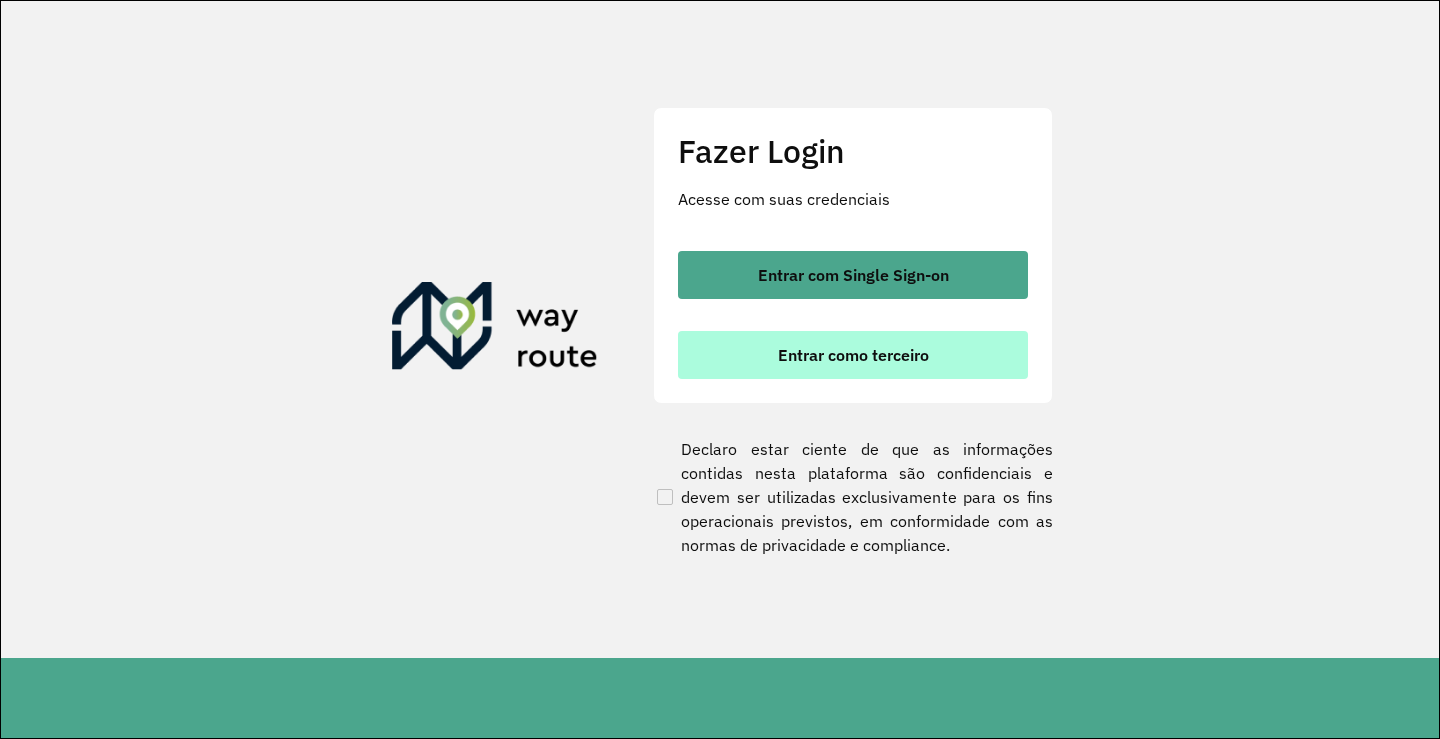 click on "Entrar como terceiro" at bounding box center [853, 355] 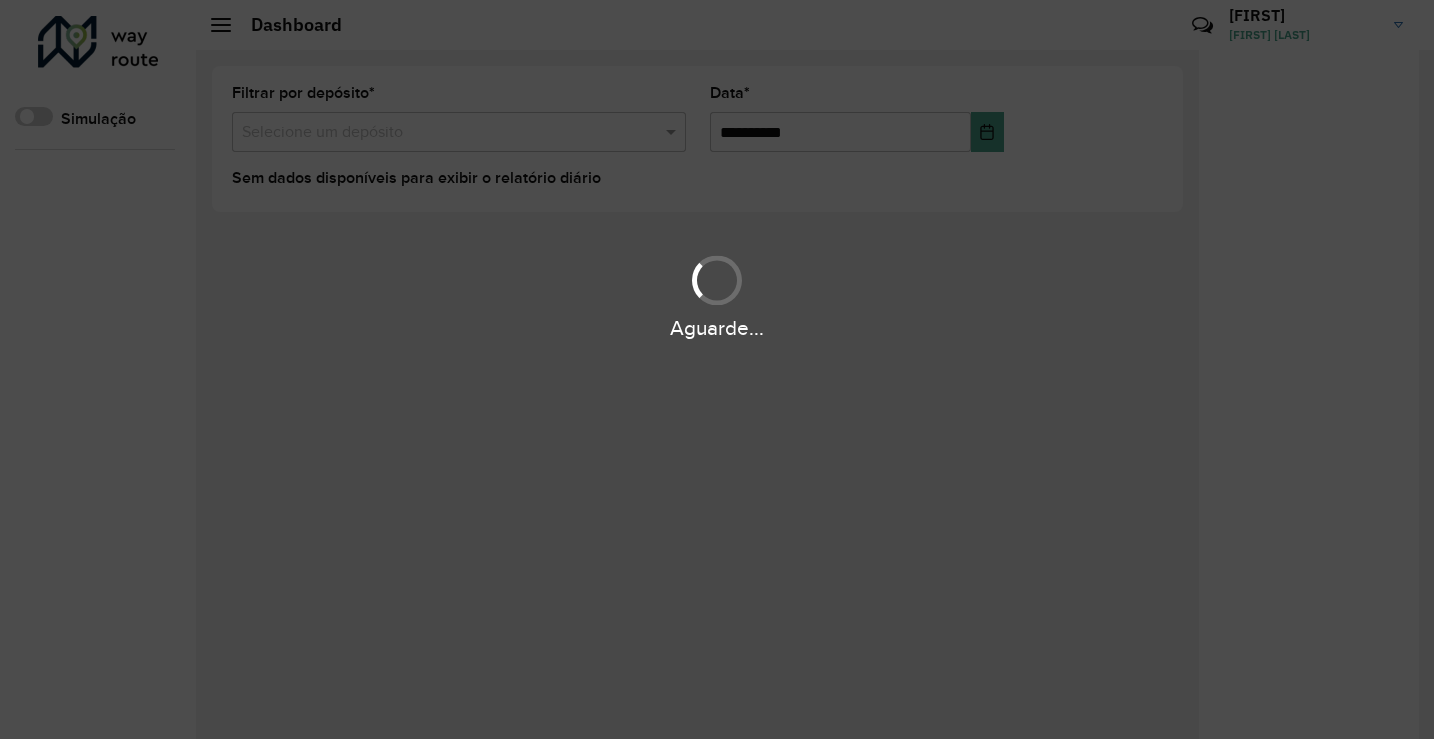 scroll, scrollTop: 0, scrollLeft: 0, axis: both 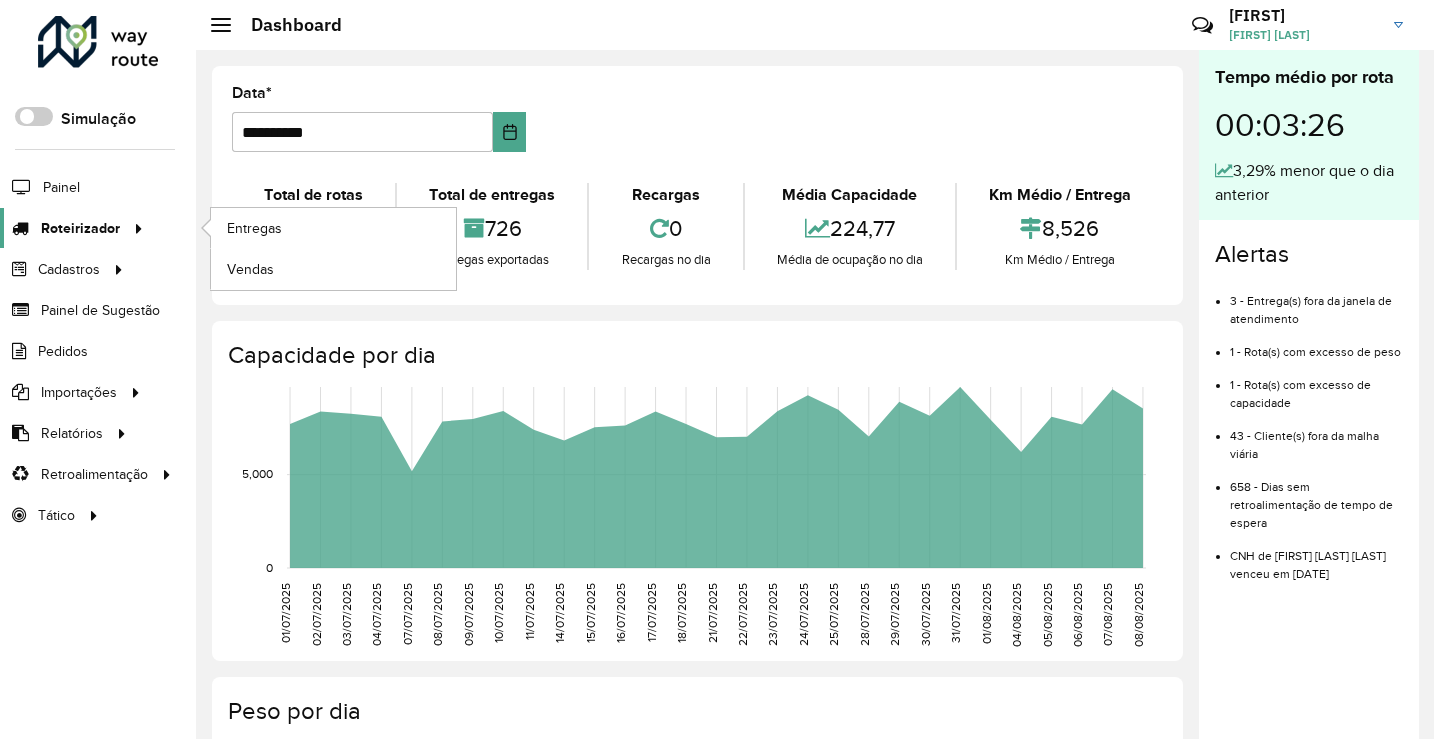 click on "Roteirizador" 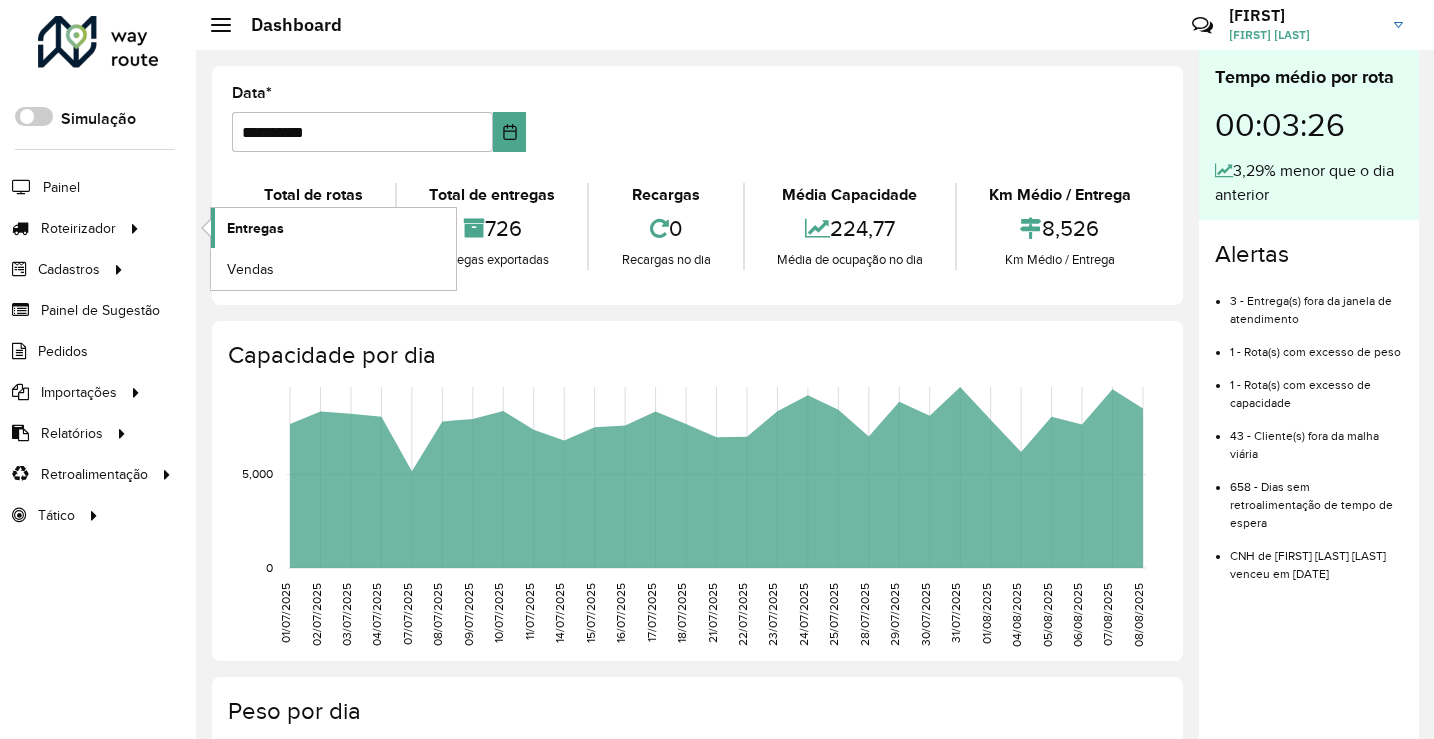 click on "Entregas" 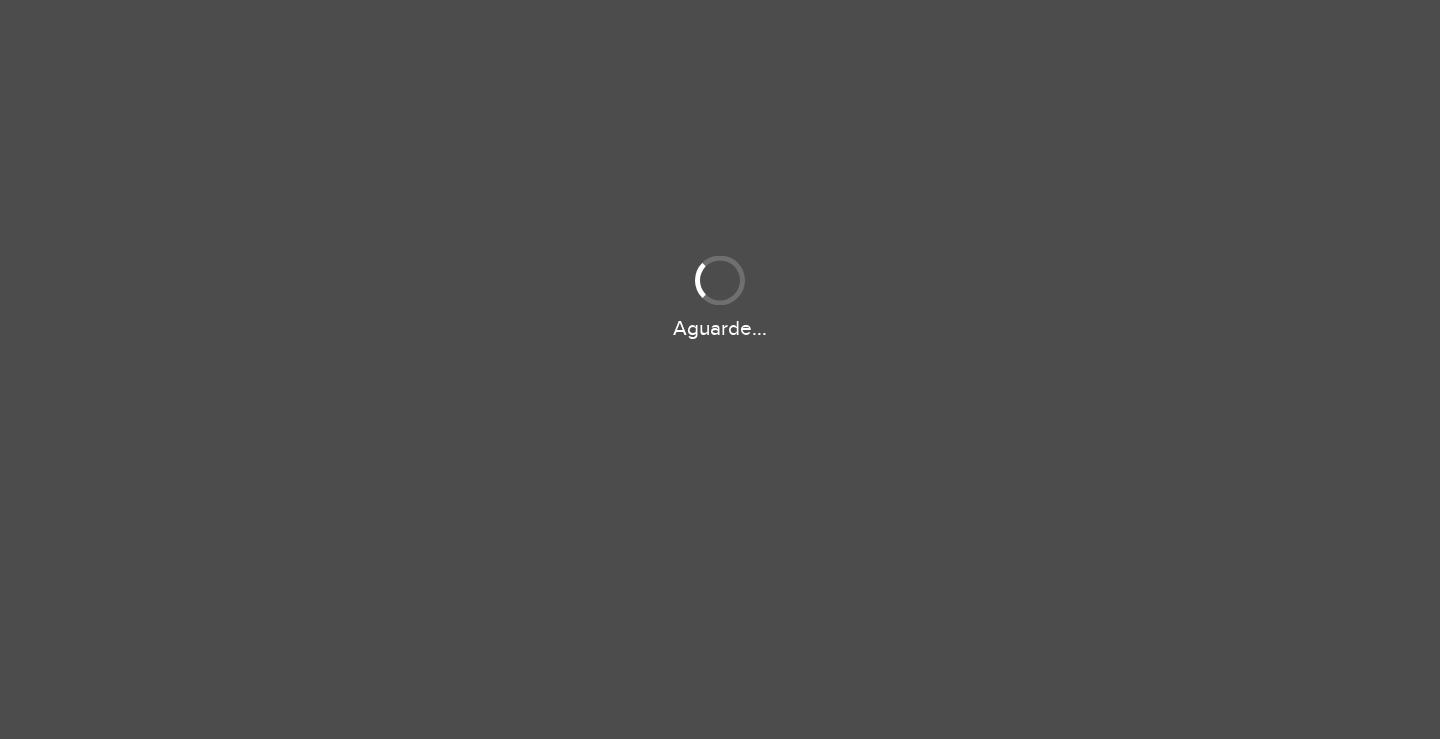 scroll, scrollTop: 0, scrollLeft: 0, axis: both 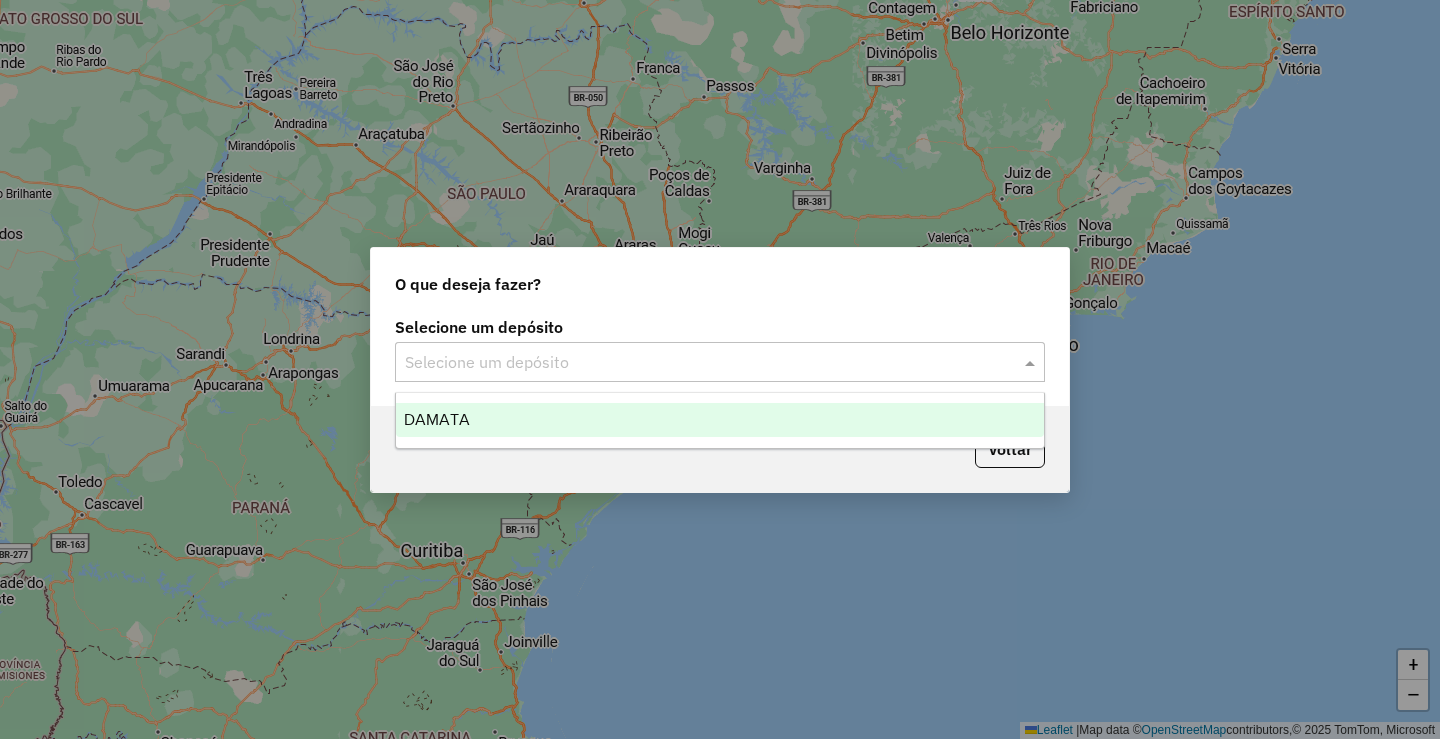 click on "Selecione um depósito" 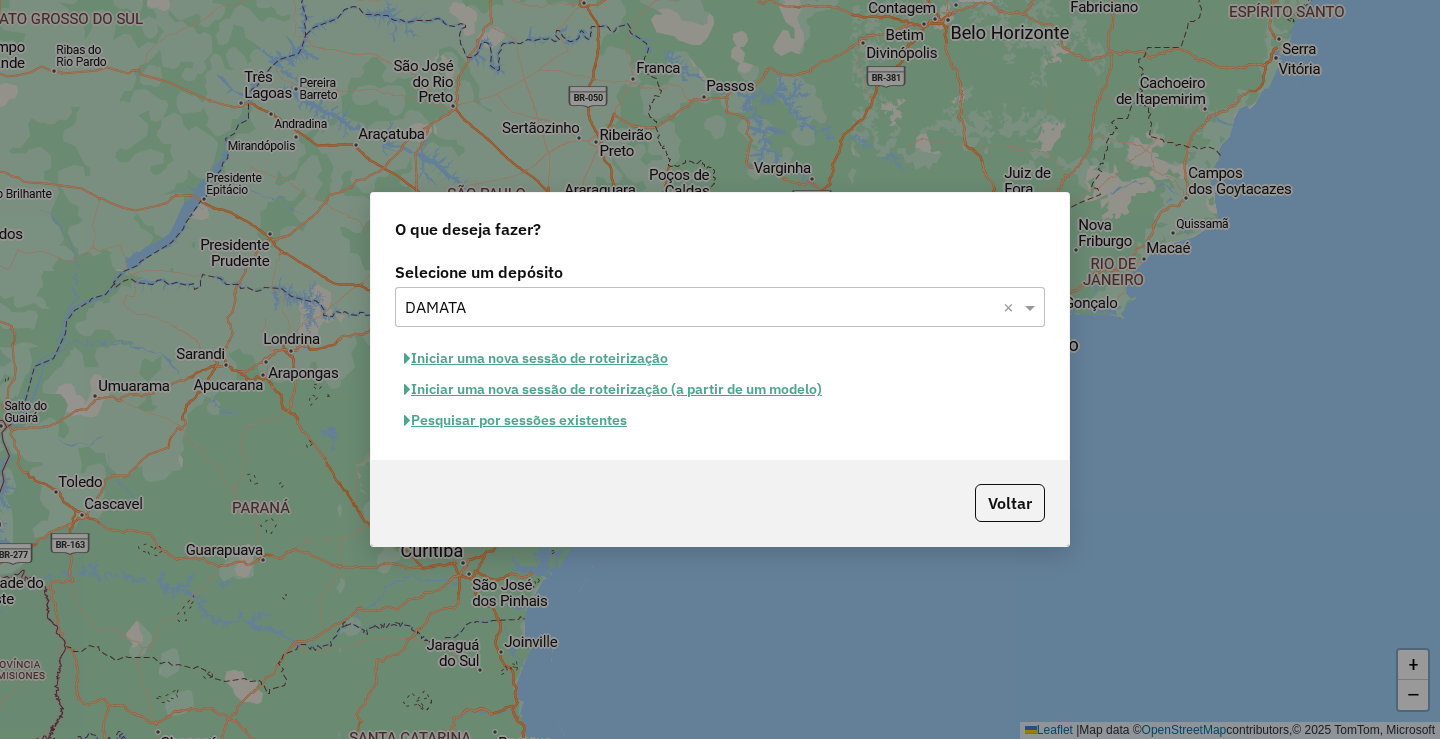 click on "Pesquisar por sessões existentes" 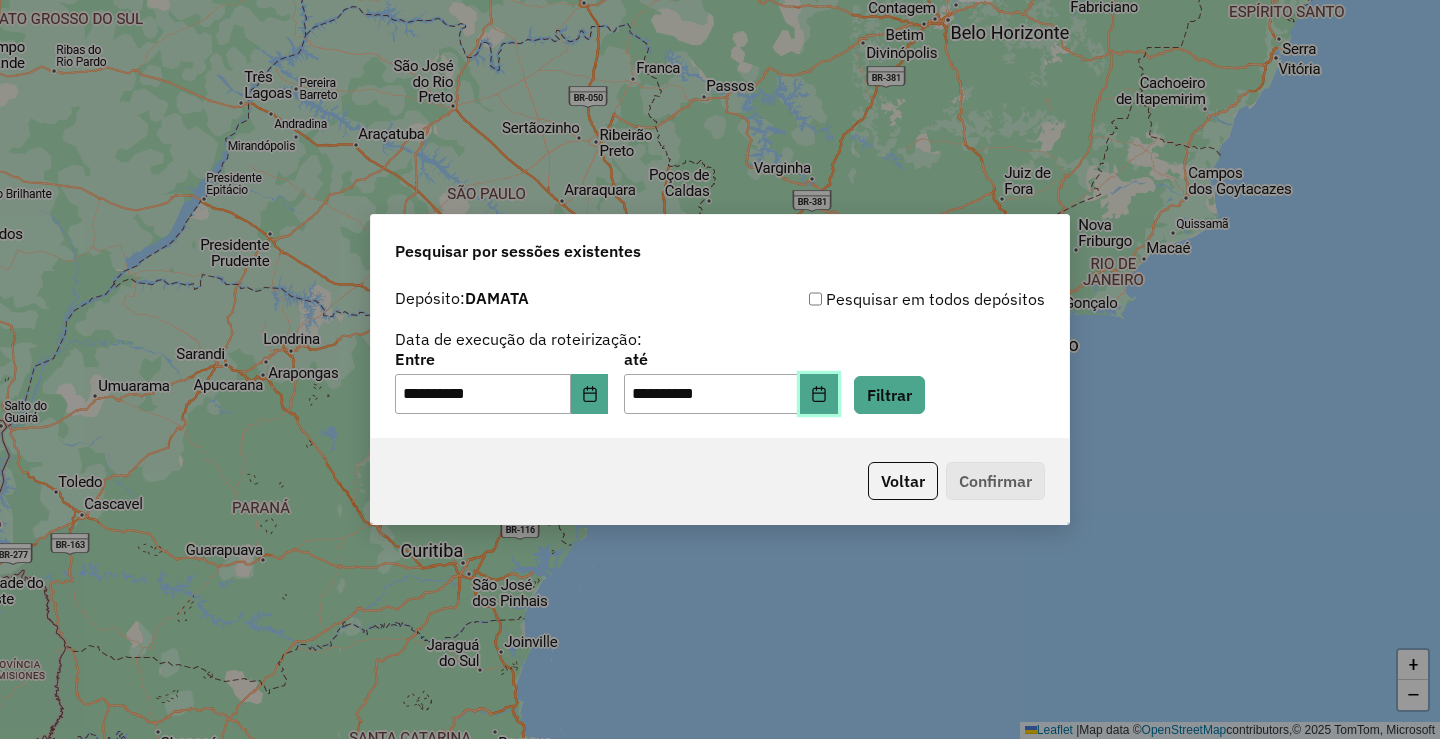 click 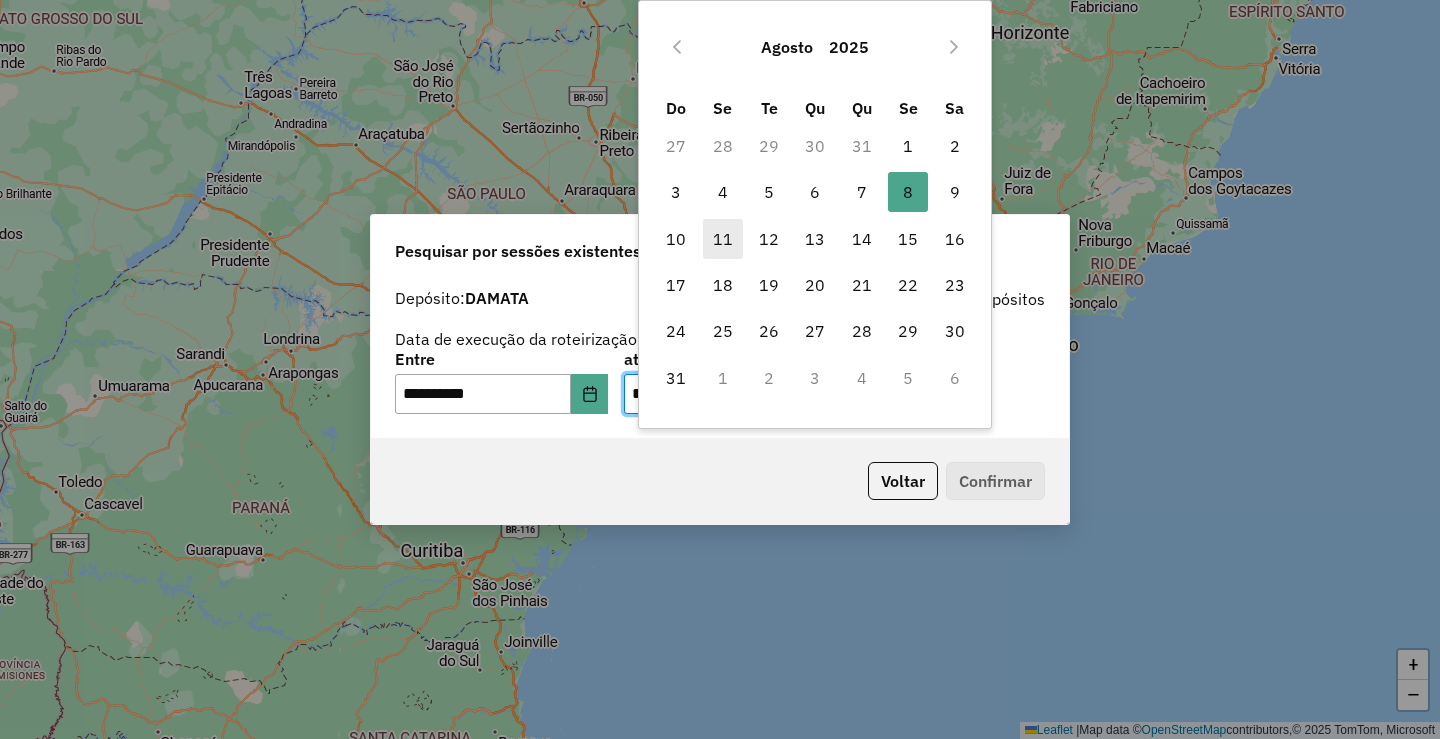 click on "11" at bounding box center [723, 239] 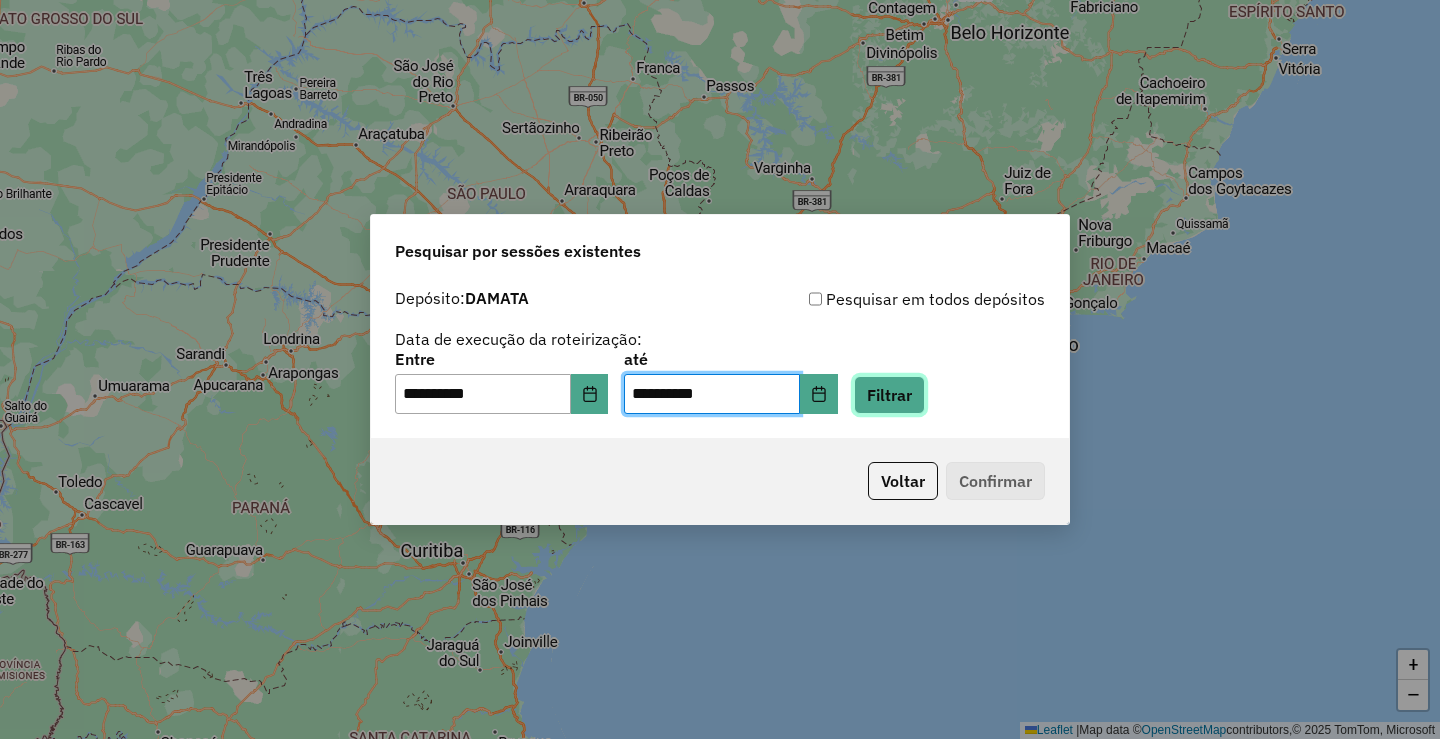 click on "Filtrar" 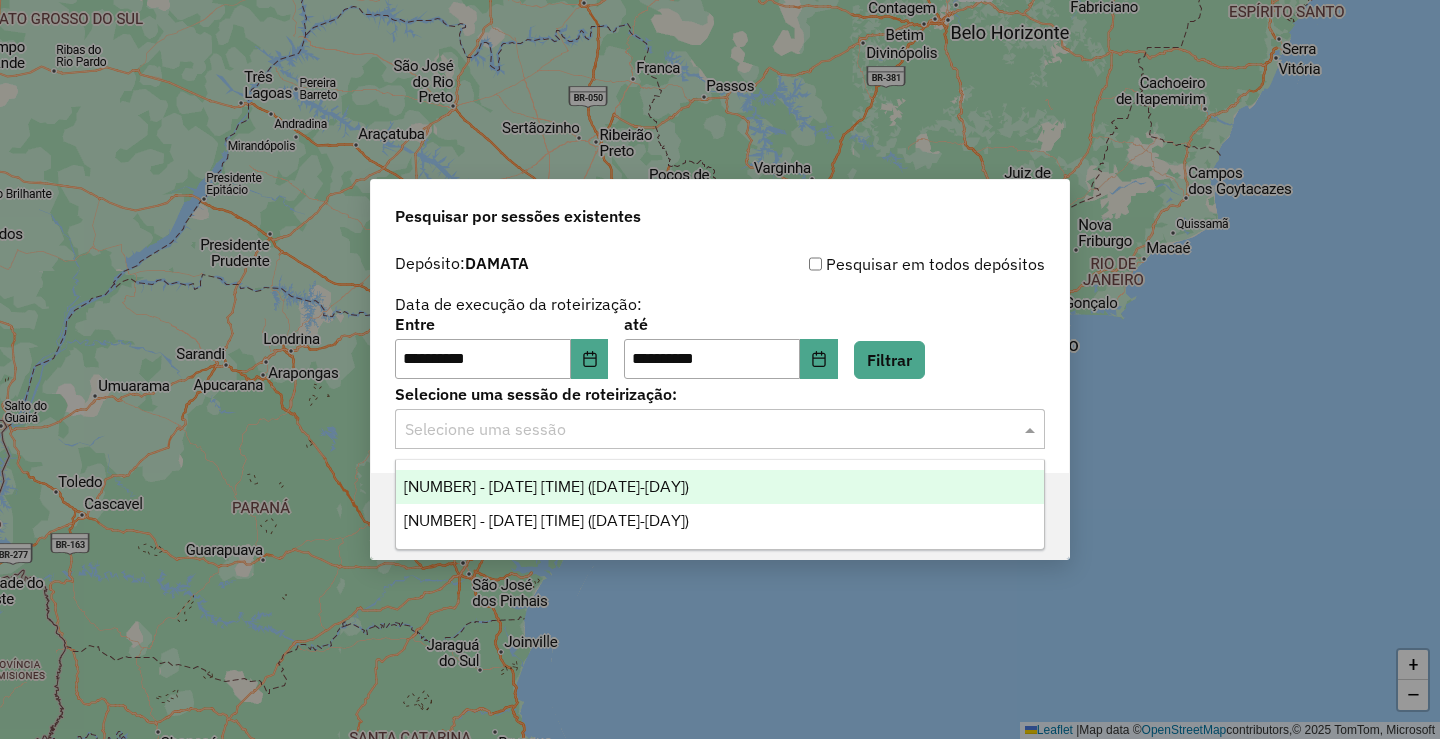 click 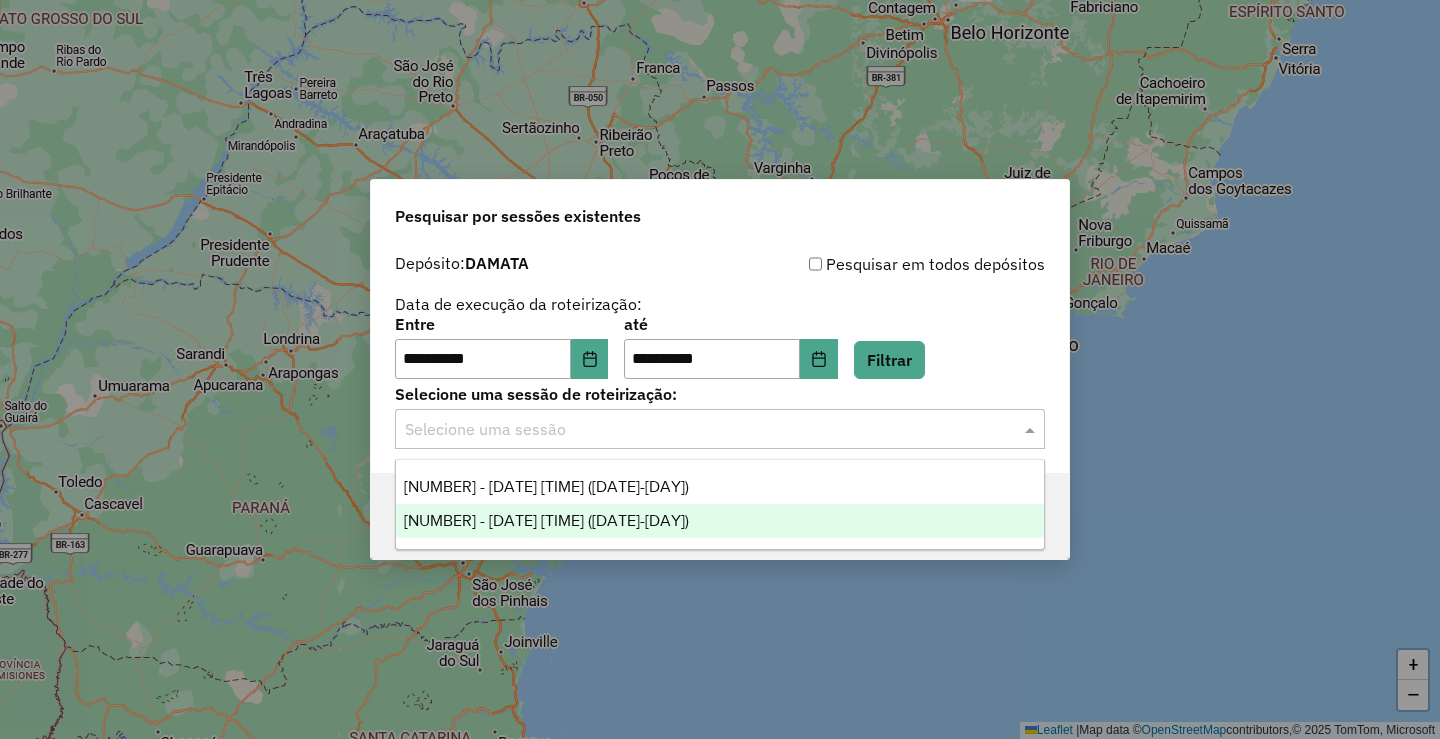 click on "977003 - 11/08/2025 17:23 (11/08/25-SEGUNDA)" at bounding box center (546, 520) 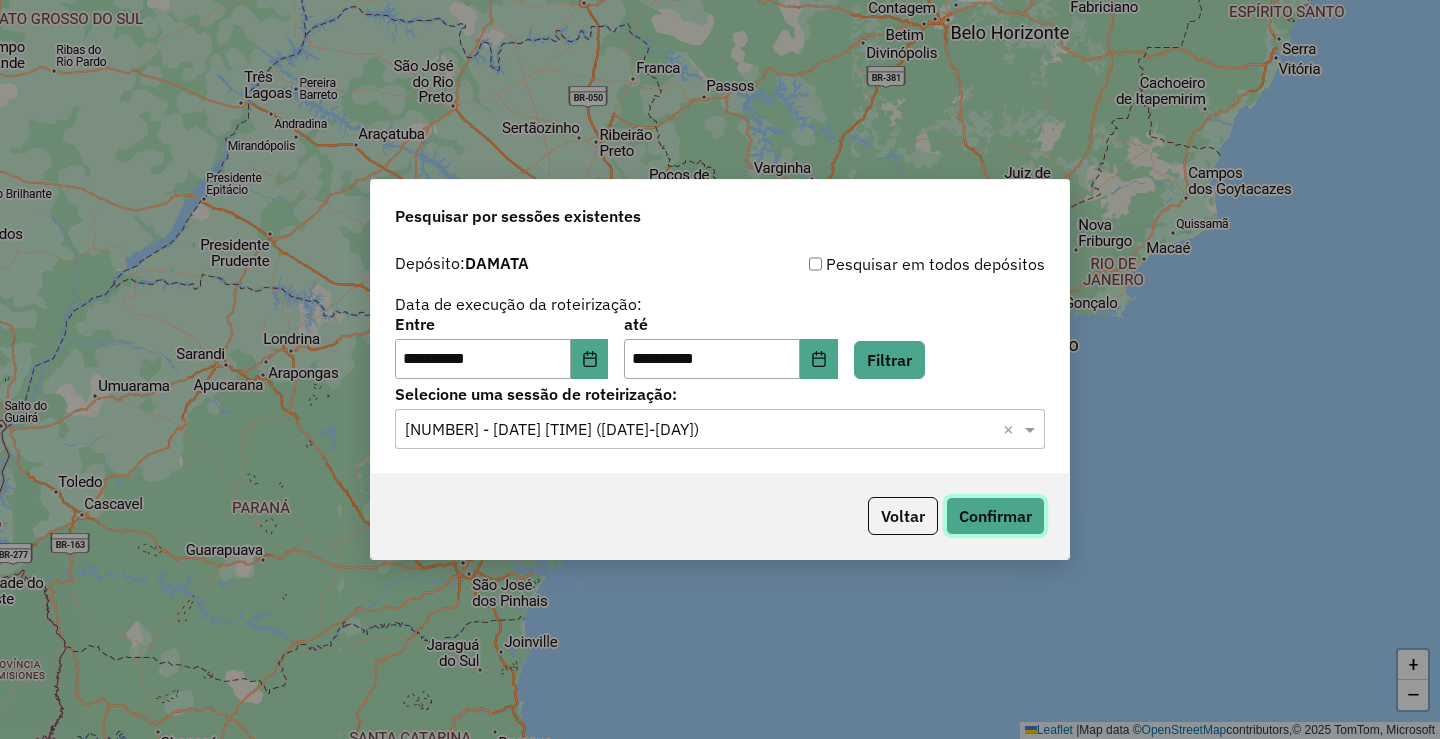 click on "Confirmar" 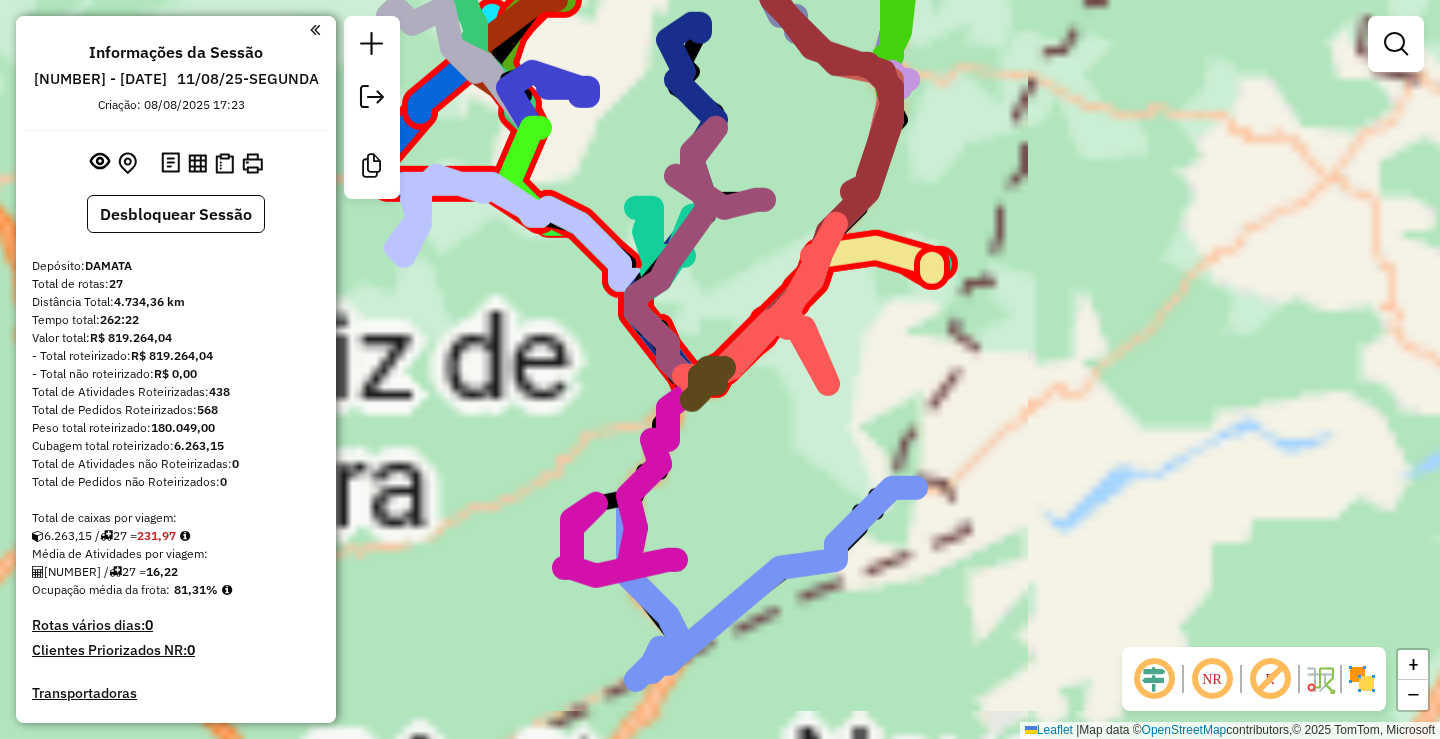 scroll, scrollTop: 0, scrollLeft: 0, axis: both 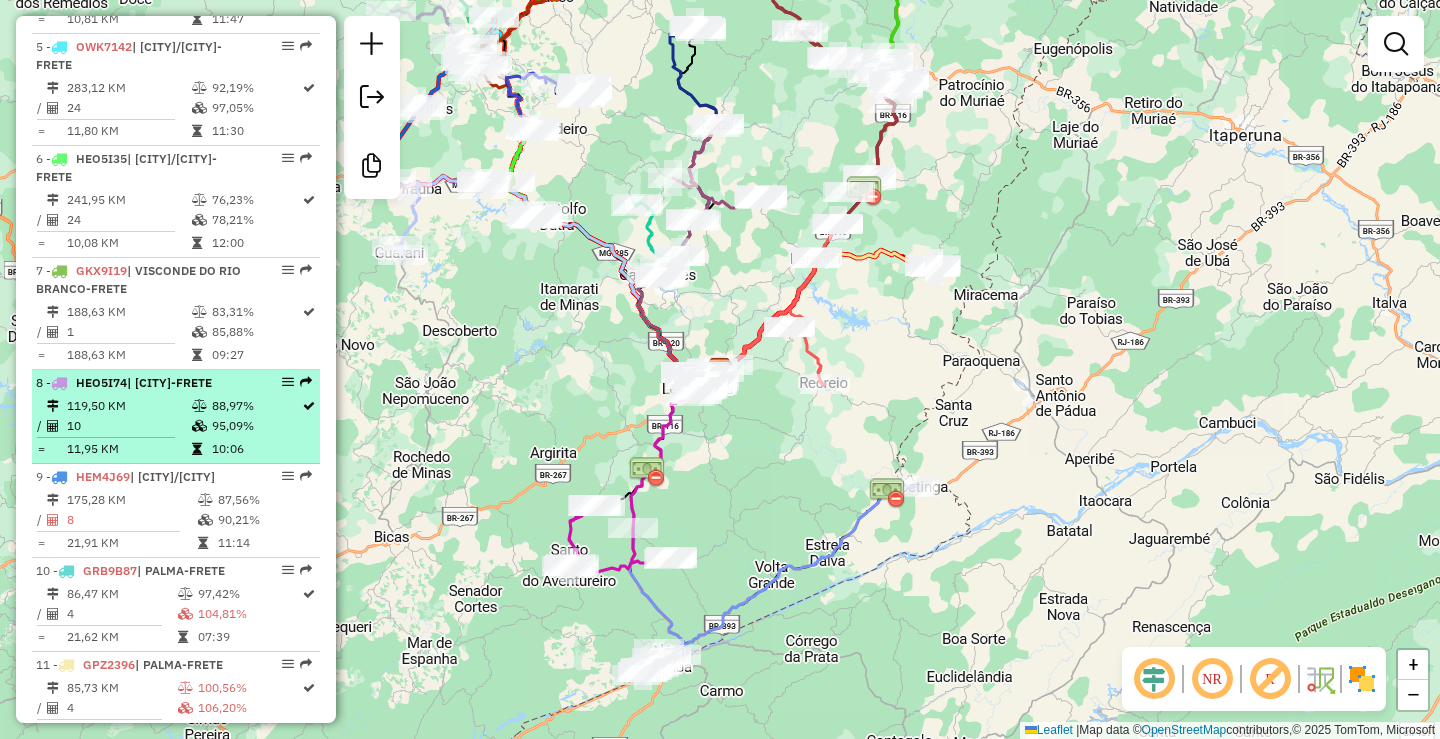 click on "Horário previsto de saída: [DATE] [TIME]" at bounding box center [176, 417] 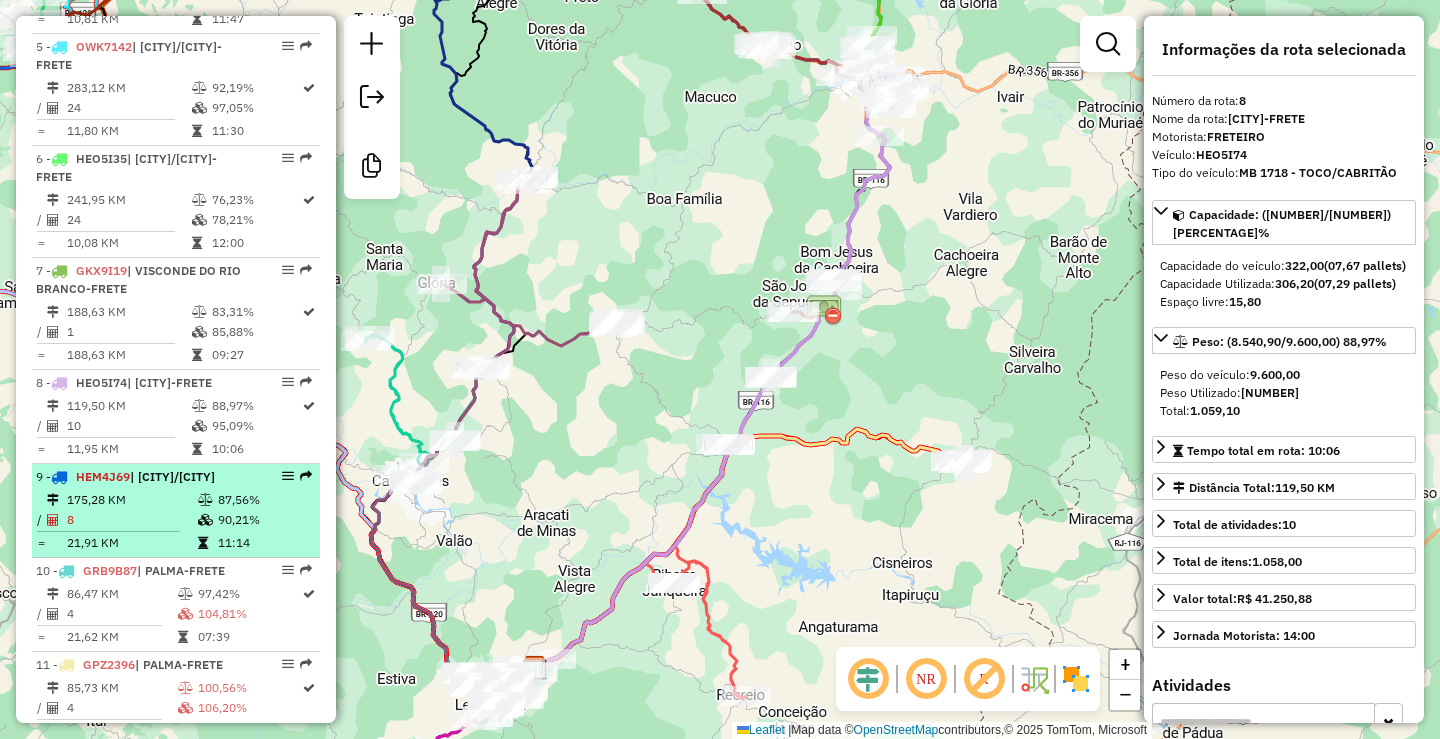 click on "[NUMBER] - [PLATE] | [CITY]-FRETE" at bounding box center (142, 477) 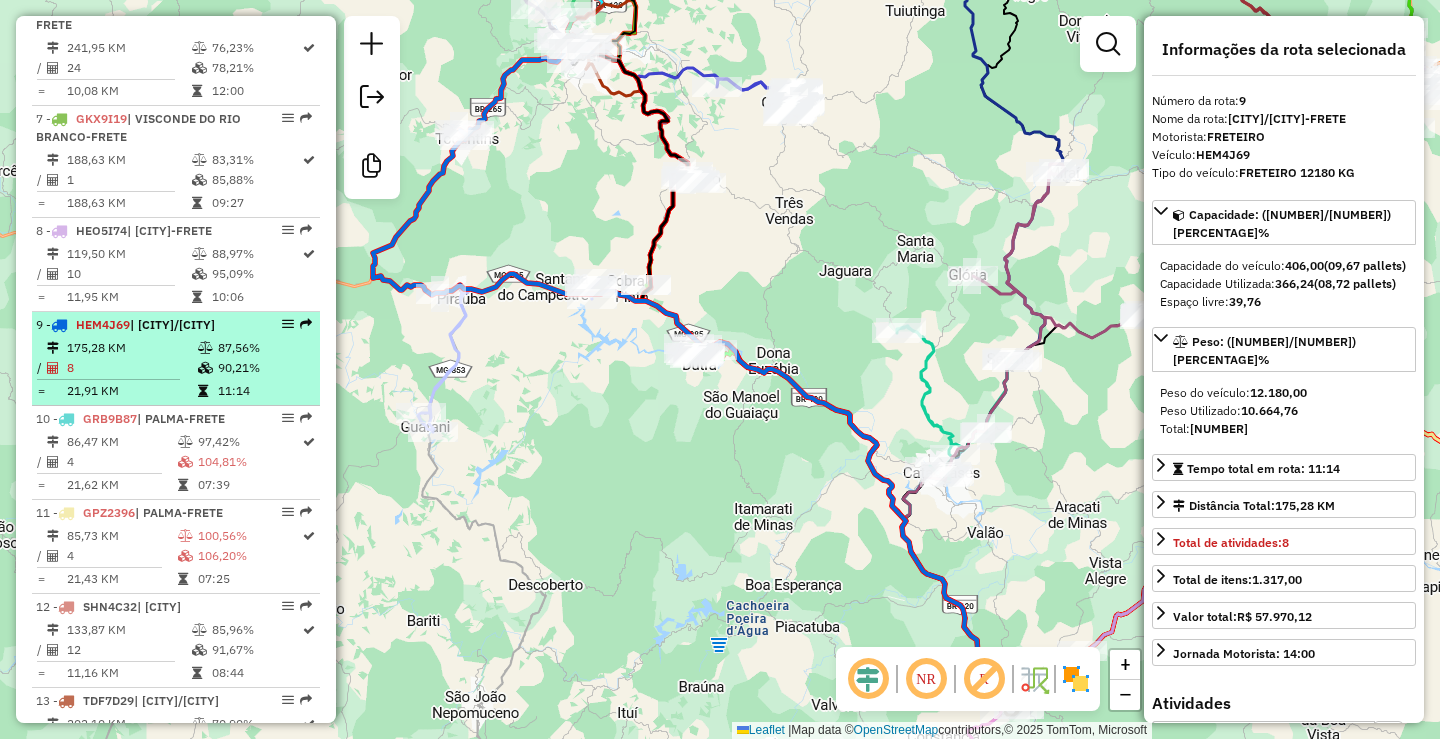 scroll, scrollTop: 1400, scrollLeft: 0, axis: vertical 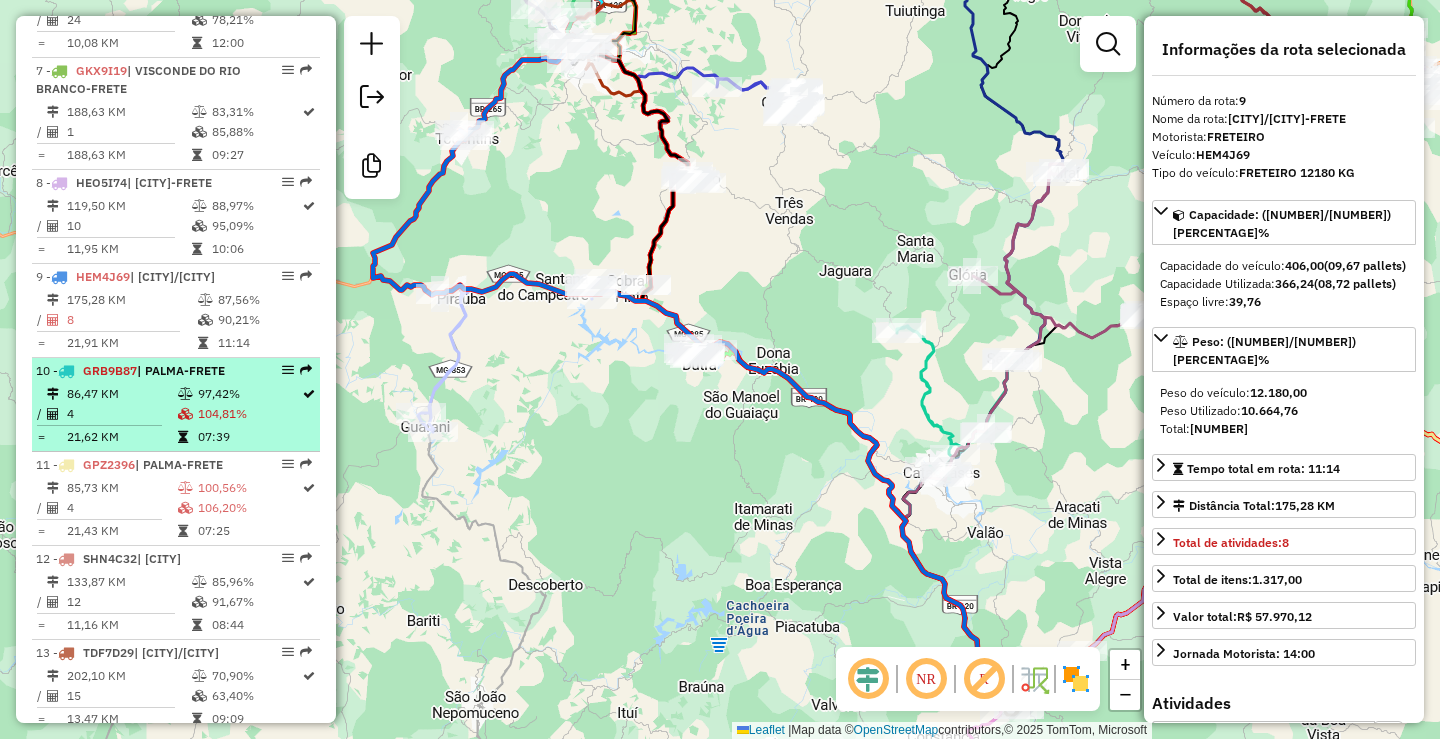 click on "[NUMBER] - [PLATE] | [CITY]-FRETE  [DISTANCE] KM   [PERCENTAGE]%  /  [NUMBER]   [PERCENTAGE]%     =  [DISTANCE] KM   [TIME]" at bounding box center [176, 405] 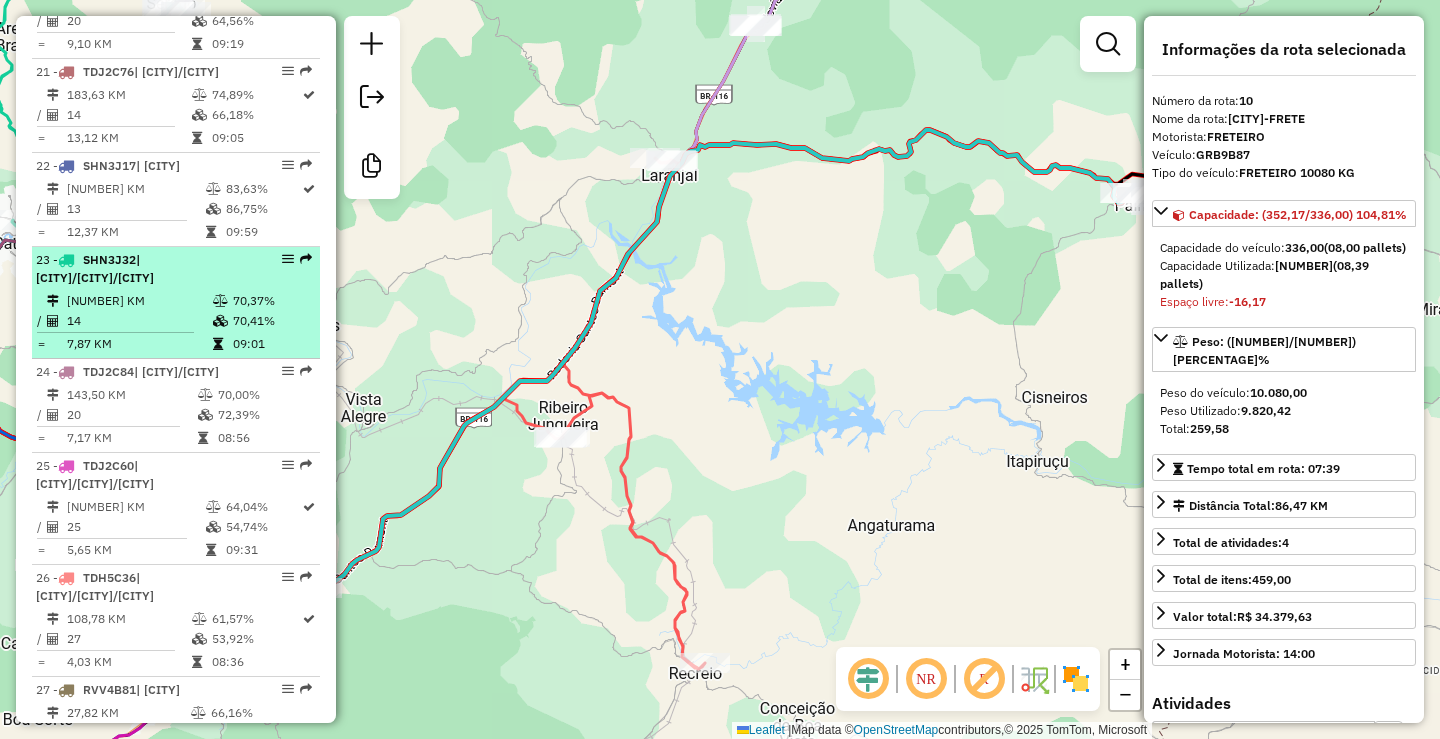 scroll, scrollTop: 2739, scrollLeft: 0, axis: vertical 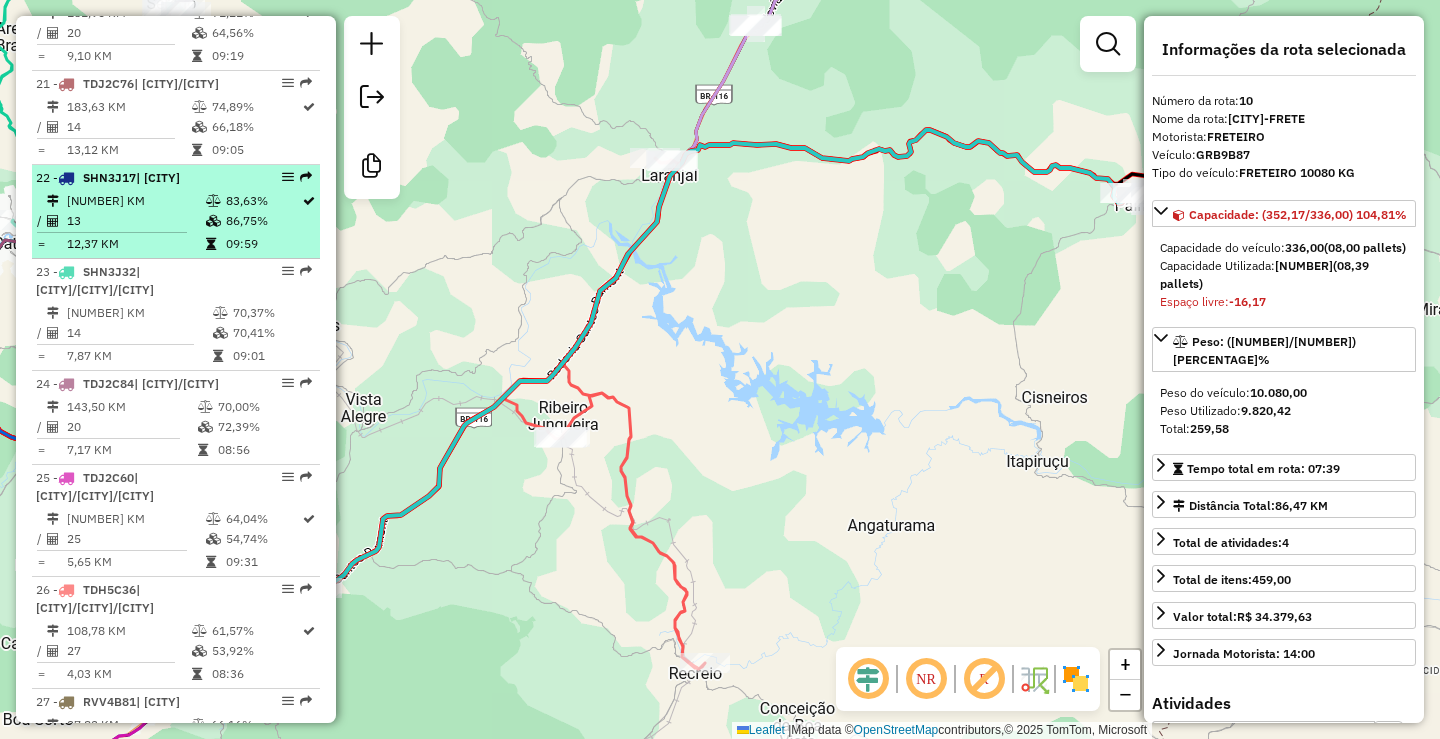 click on "[NUMBER] -       [PLATE]   | [CITY]  [DISTANCE]   [PERCENTAGE]  /  [NUMBER]   [PERCENTAGE]     =  [DISTANCE]   [TIME]" at bounding box center [176, 212] 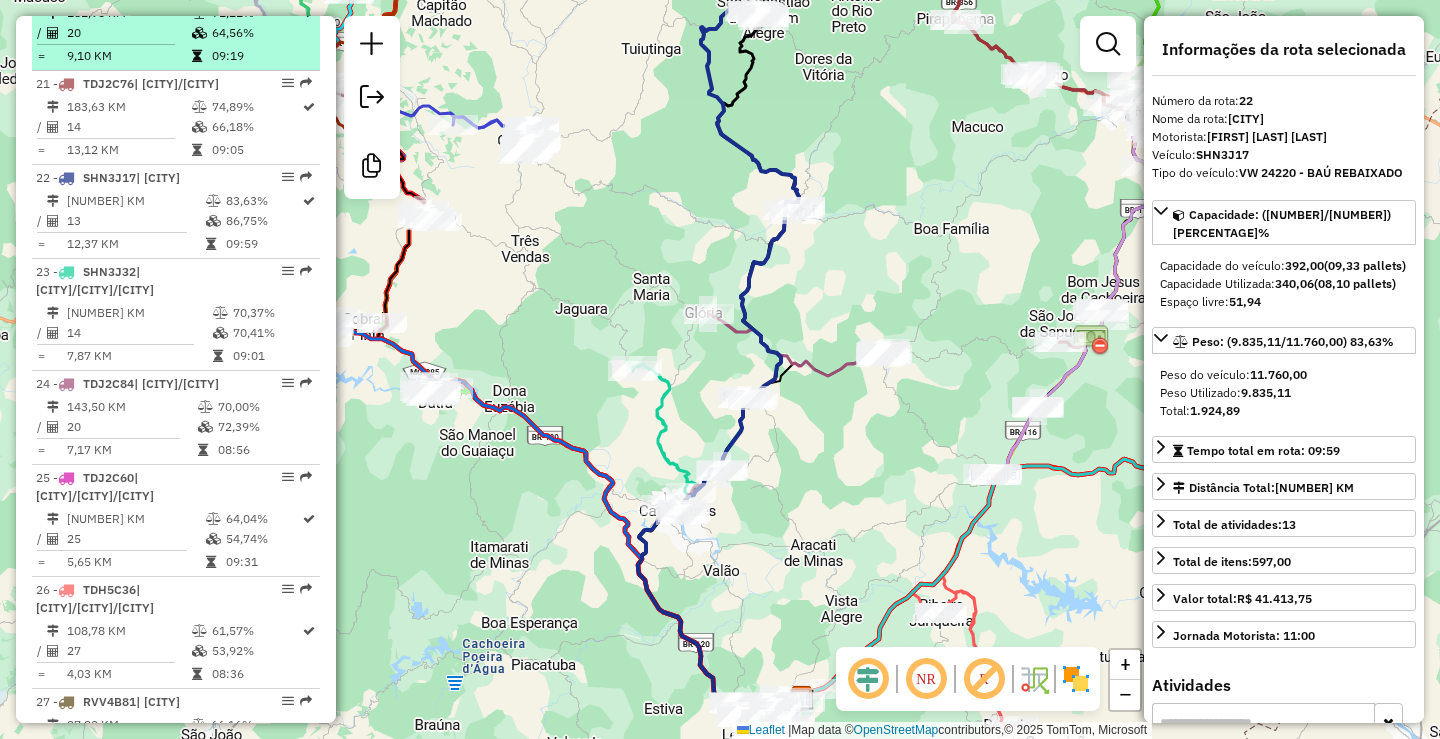 click on "9,10 KM" at bounding box center [128, 56] 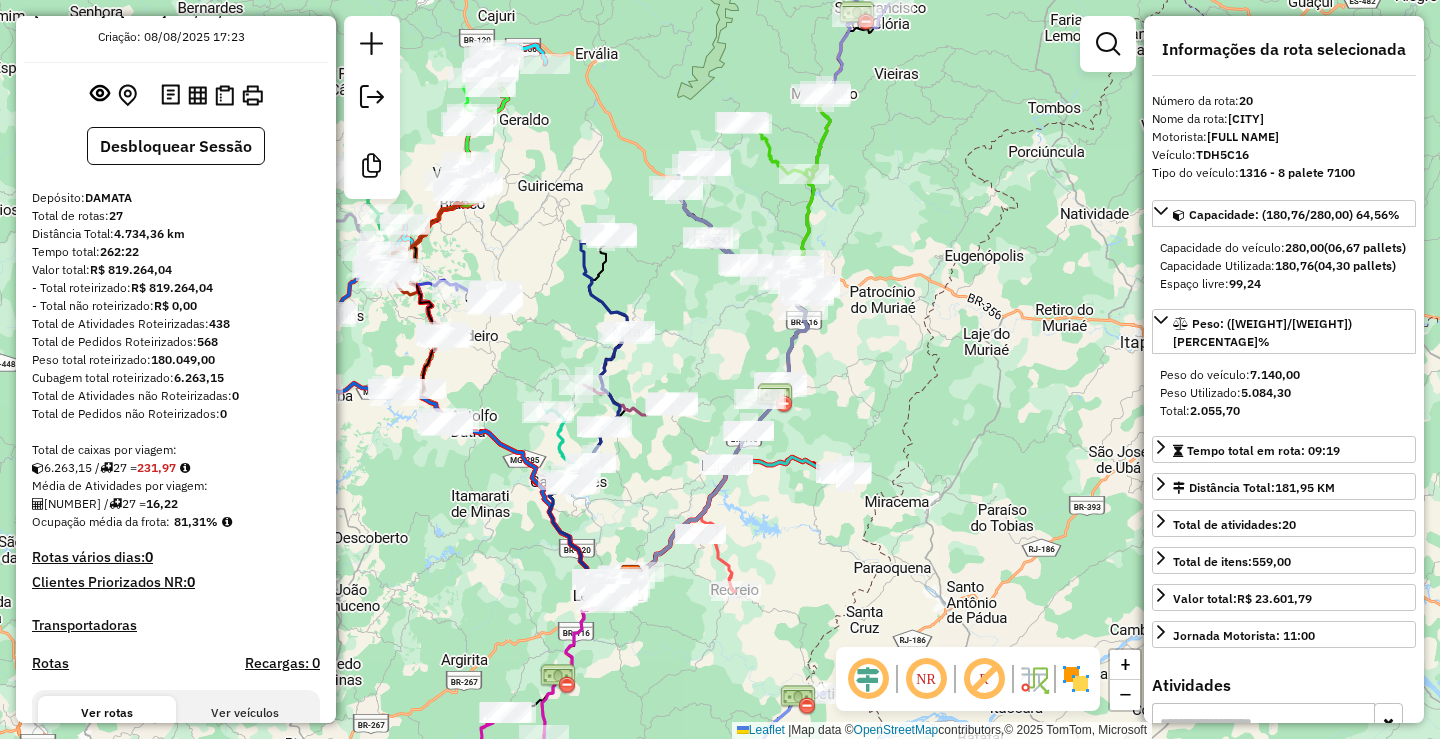 scroll, scrollTop: 0, scrollLeft: 0, axis: both 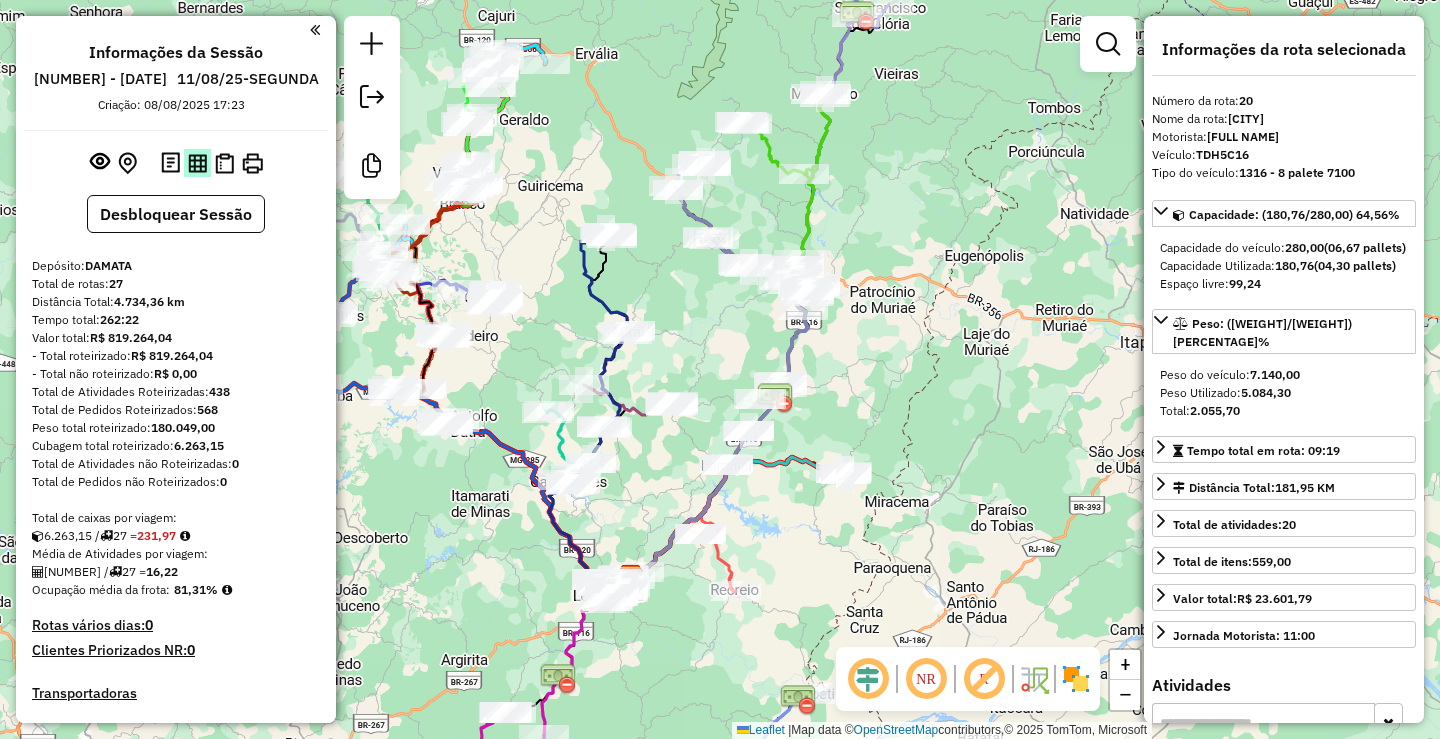 click at bounding box center [197, 163] 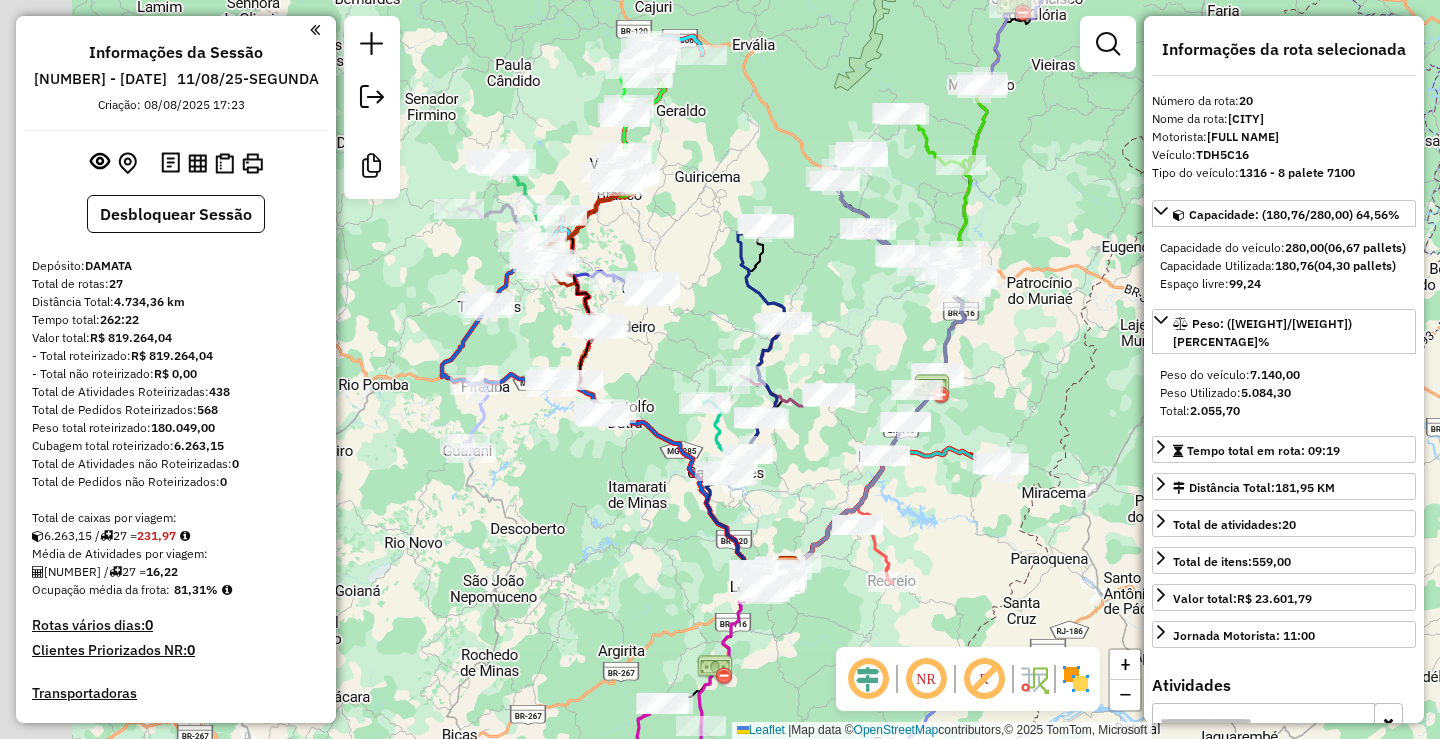 drag, startPoint x: 528, startPoint y: 231, endPoint x: 685, endPoint y: 222, distance: 157.25775 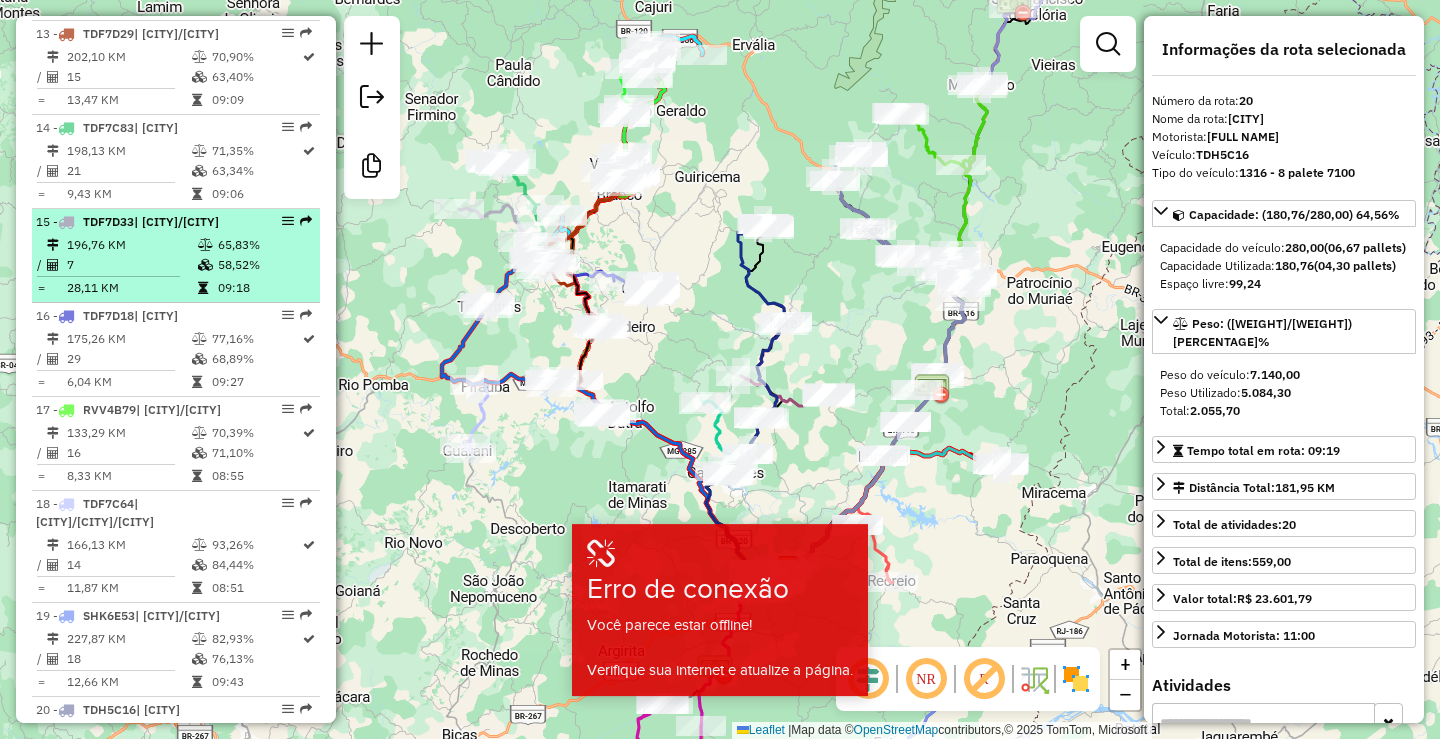 scroll, scrollTop: 2139, scrollLeft: 0, axis: vertical 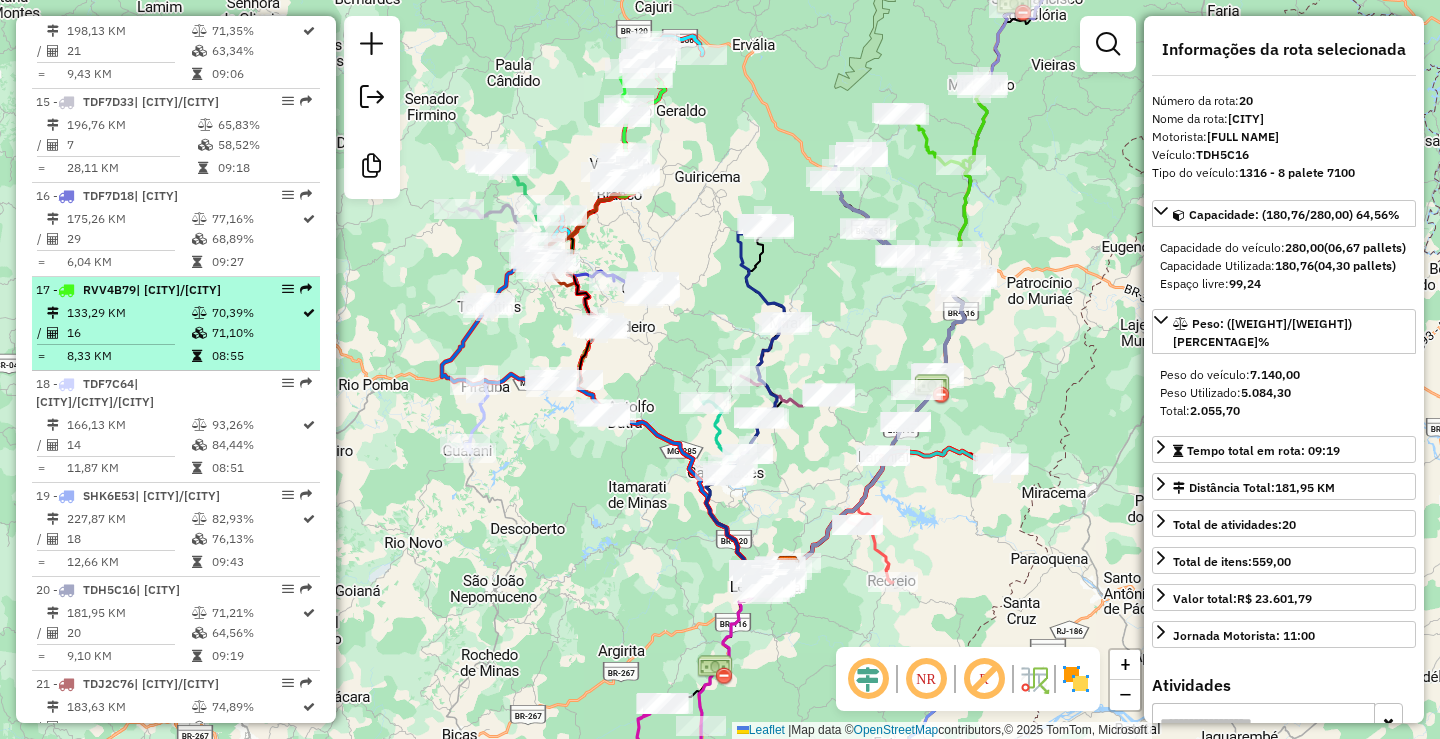 click on "[NUMBER] -       [PLATE]   | [CITY]/[CITY]" at bounding box center (142, 290) 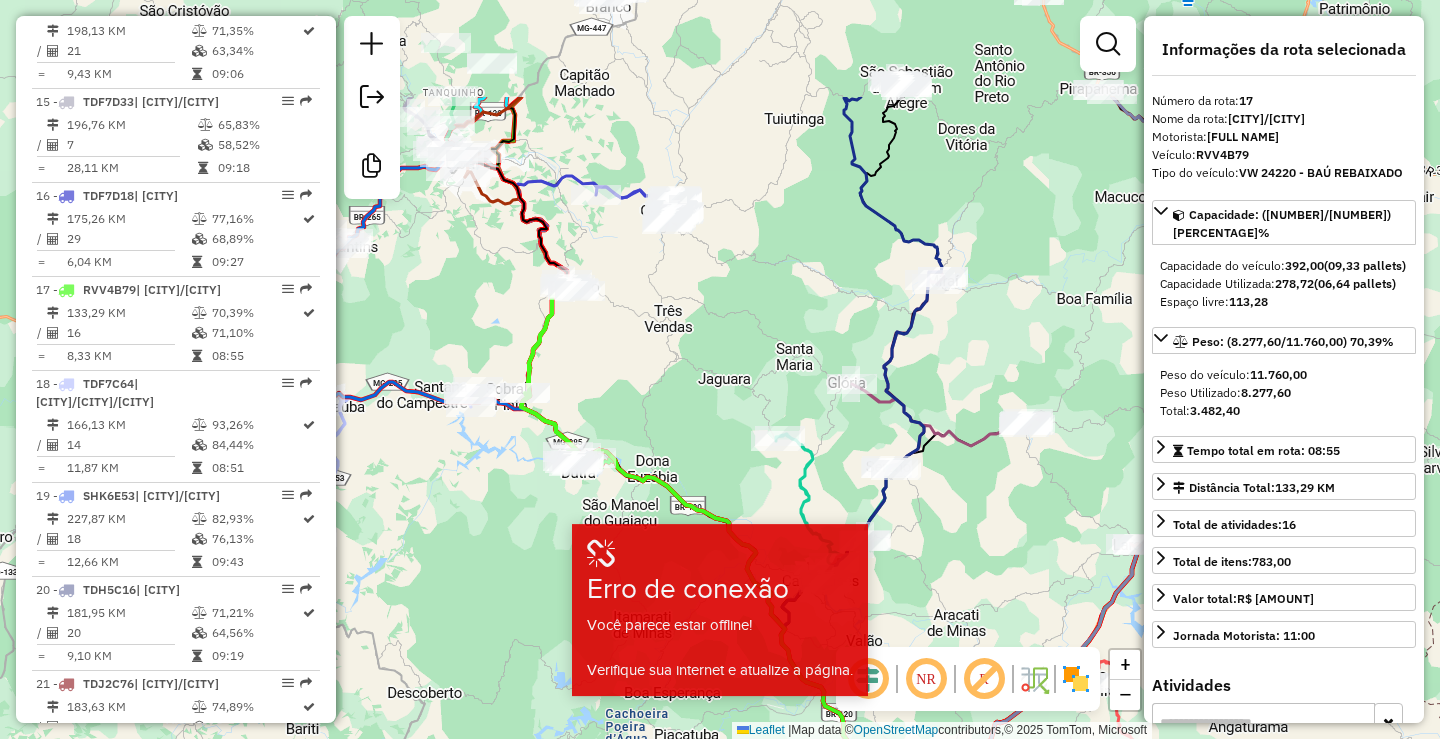 drag, startPoint x: 715, startPoint y: 264, endPoint x: 779, endPoint y: 549, distance: 292.0976 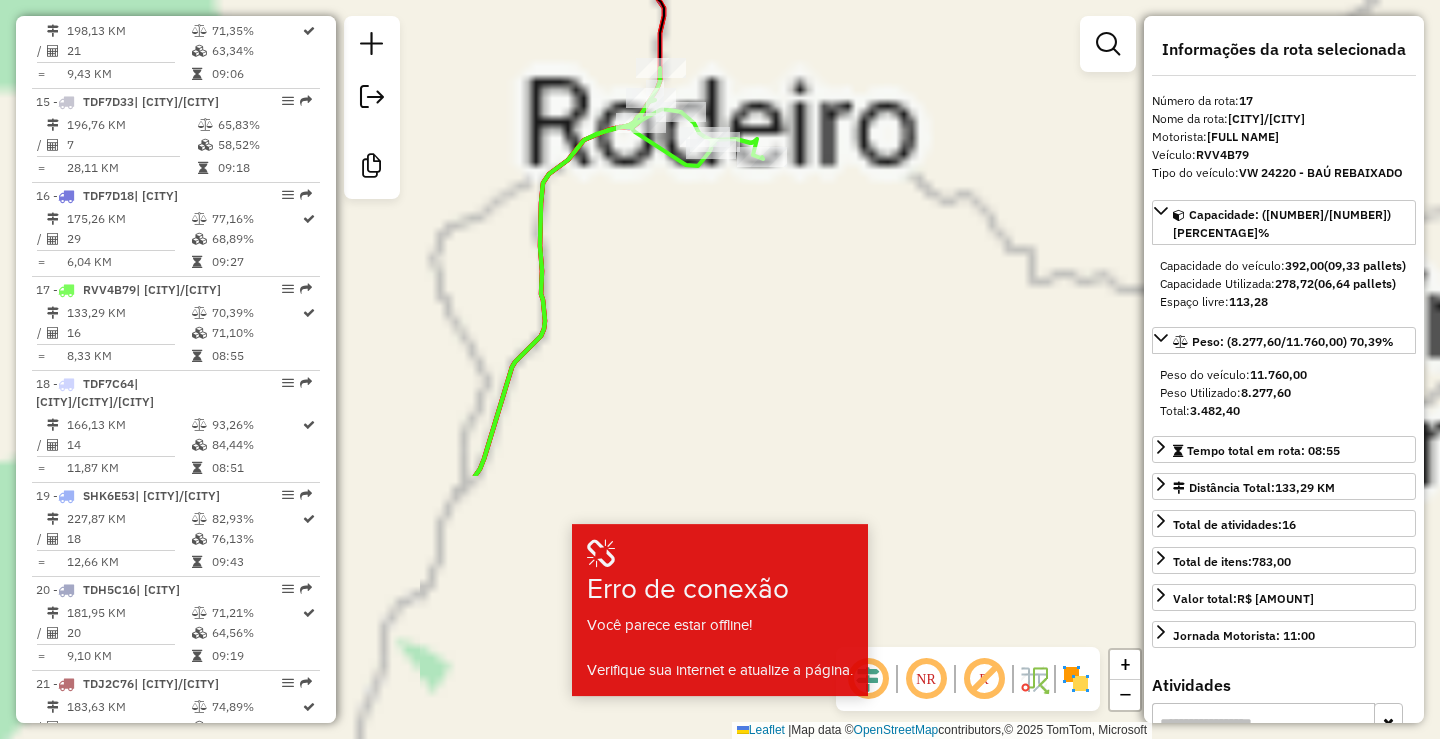 drag, startPoint x: 528, startPoint y: 538, endPoint x: 588, endPoint y: 154, distance: 388.65924 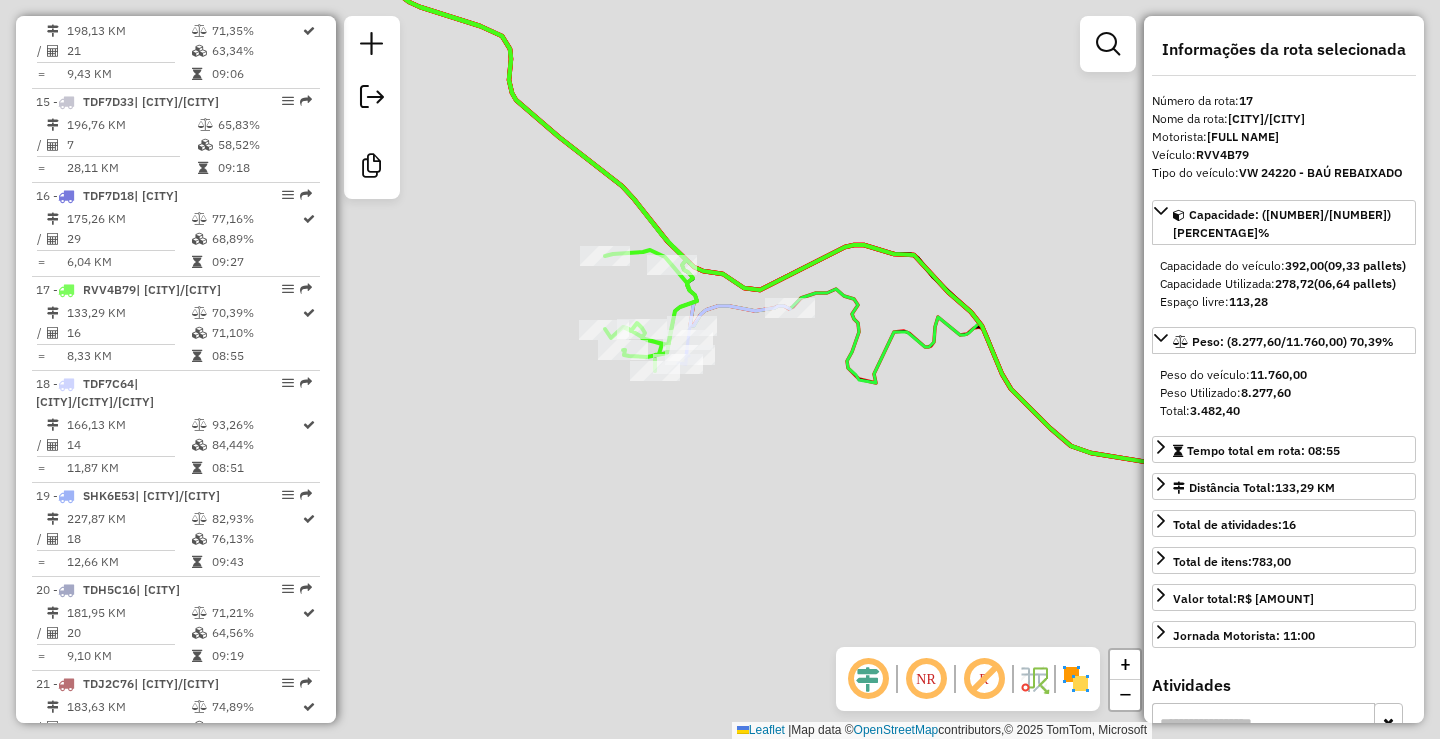 drag, startPoint x: 700, startPoint y: 393, endPoint x: 693, endPoint y: 177, distance: 216.1134 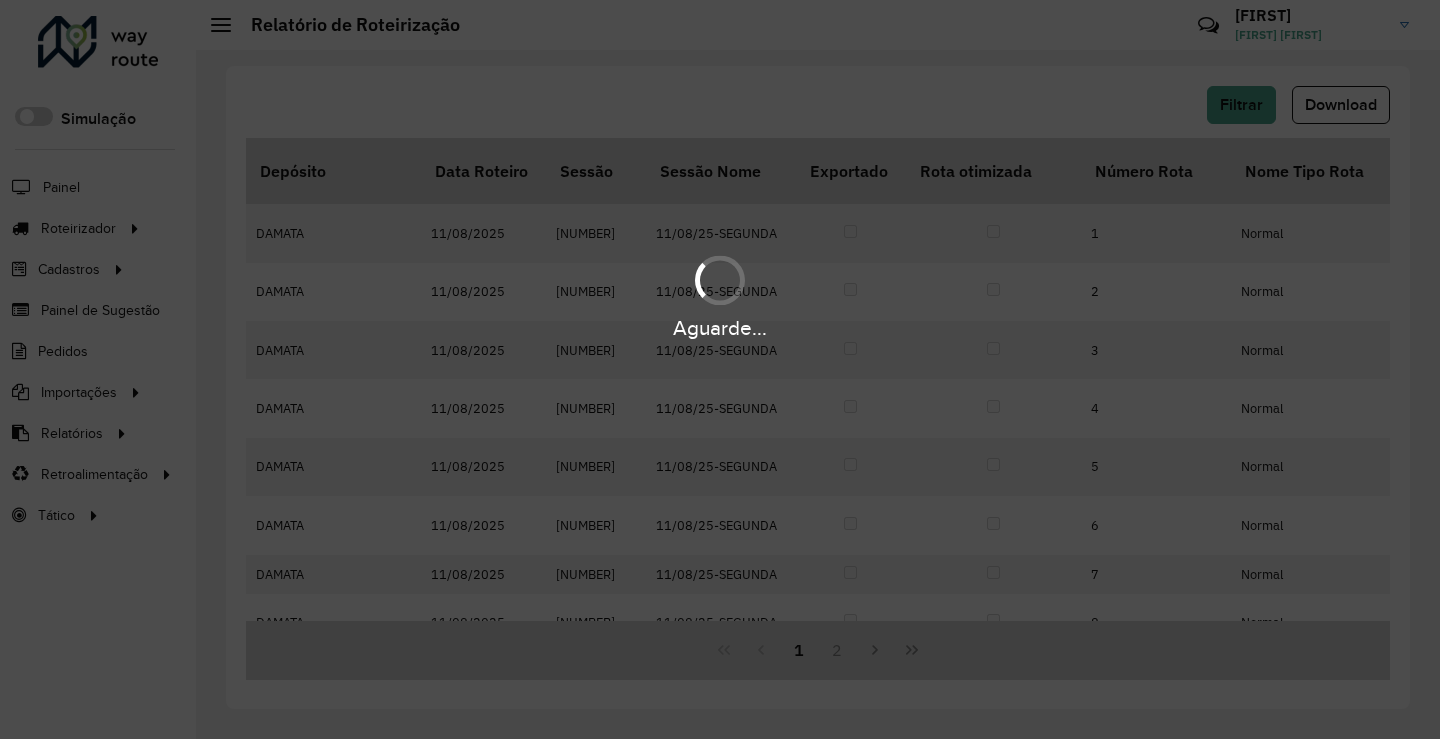 scroll, scrollTop: 0, scrollLeft: 0, axis: both 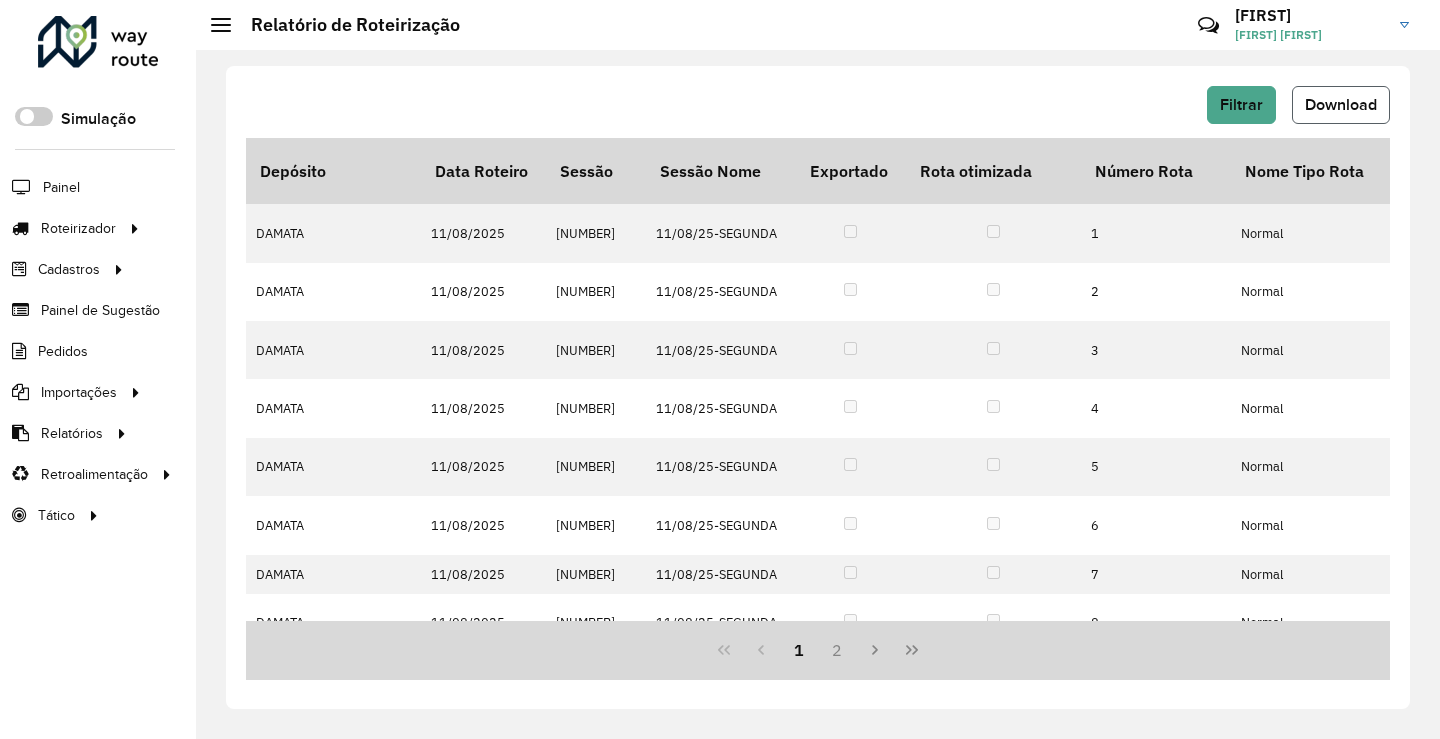 click on "Download" 